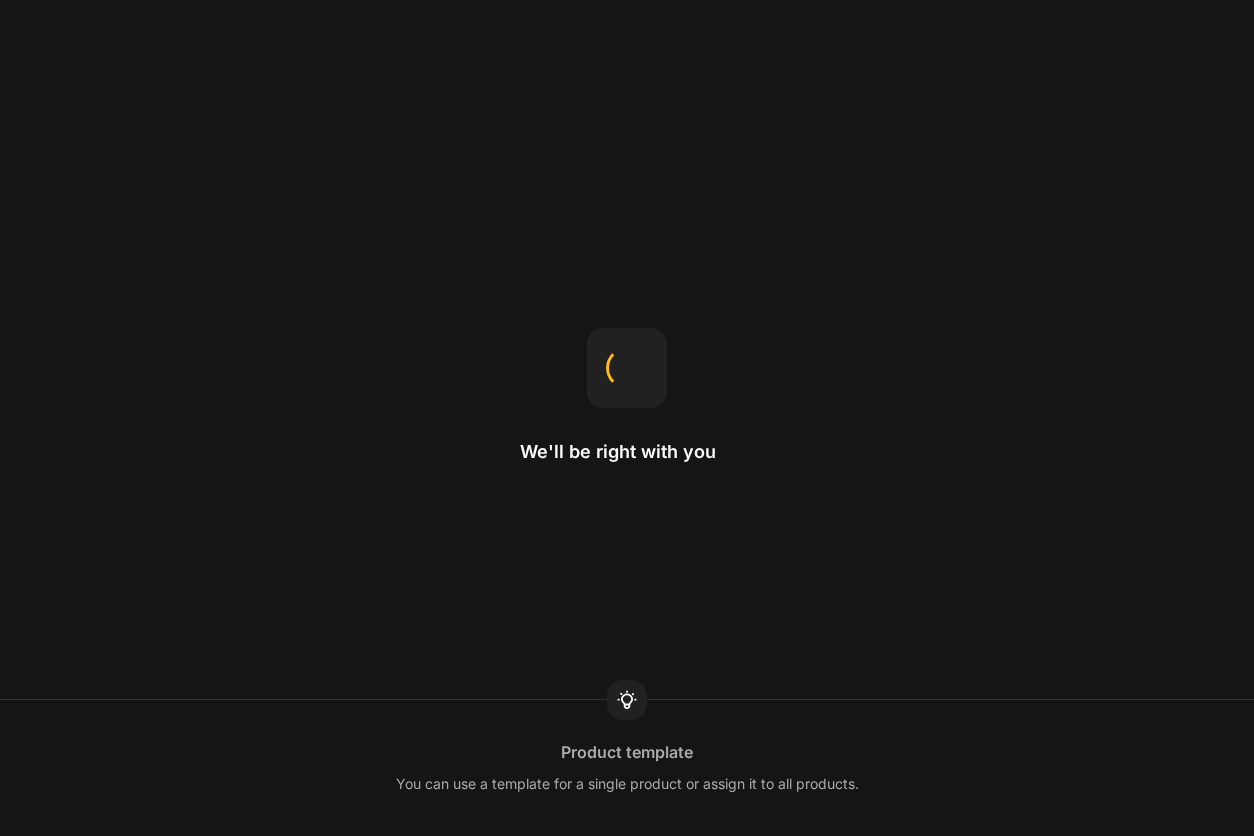 scroll, scrollTop: 0, scrollLeft: 0, axis: both 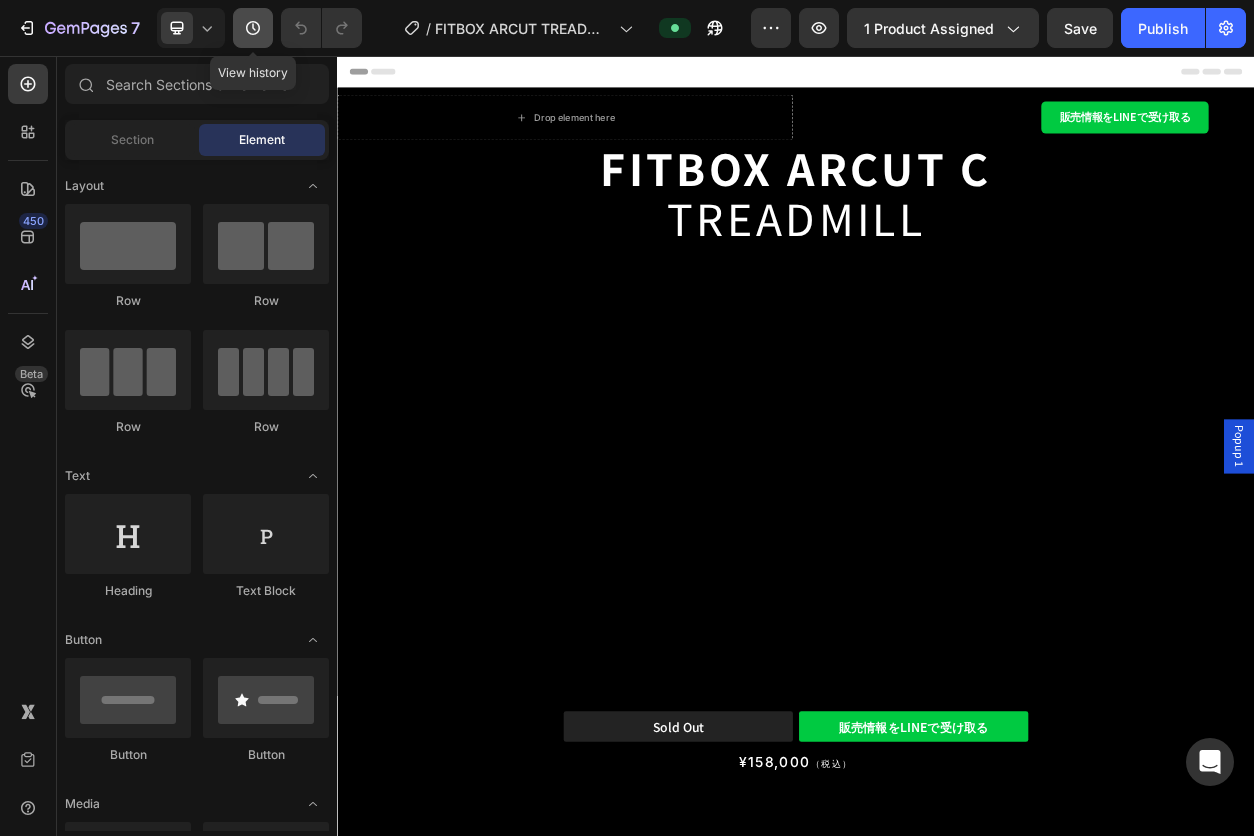 click 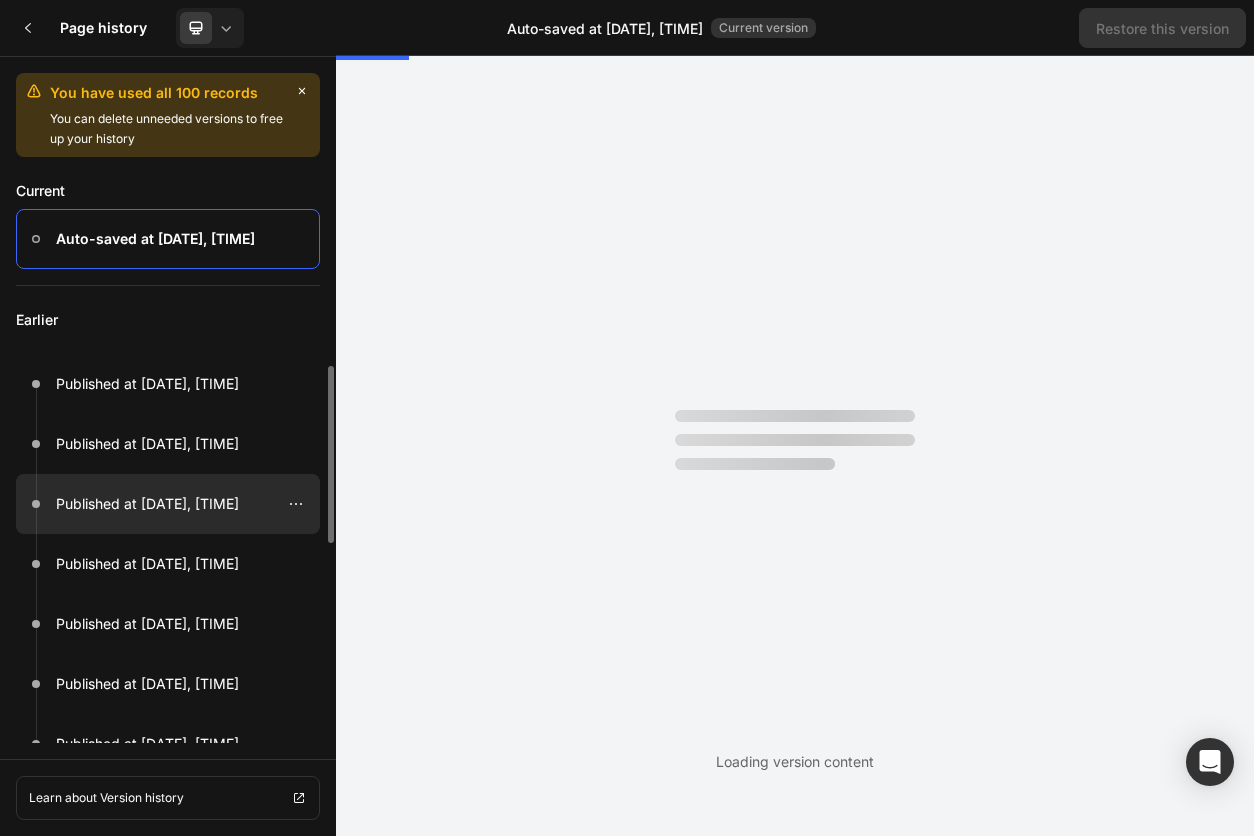 scroll, scrollTop: 0, scrollLeft: 0, axis: both 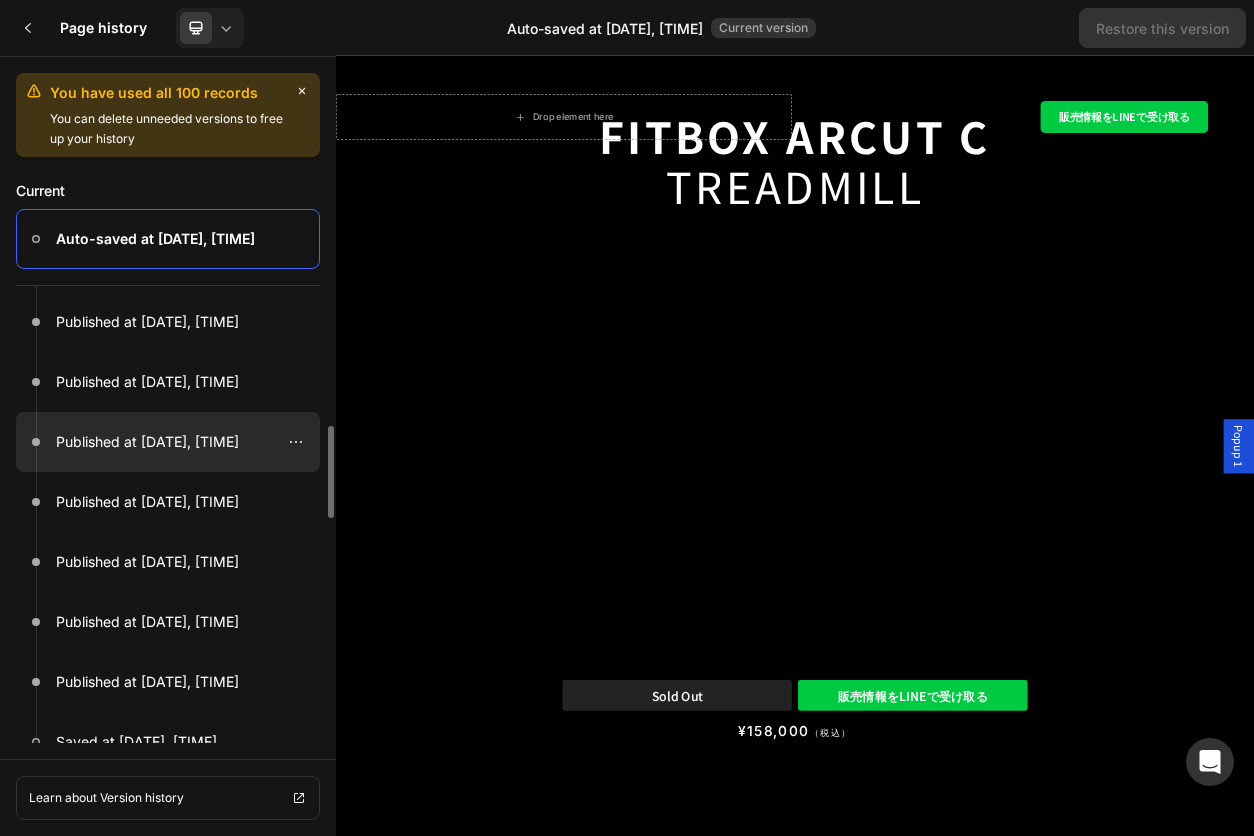 click at bounding box center (168, 442) 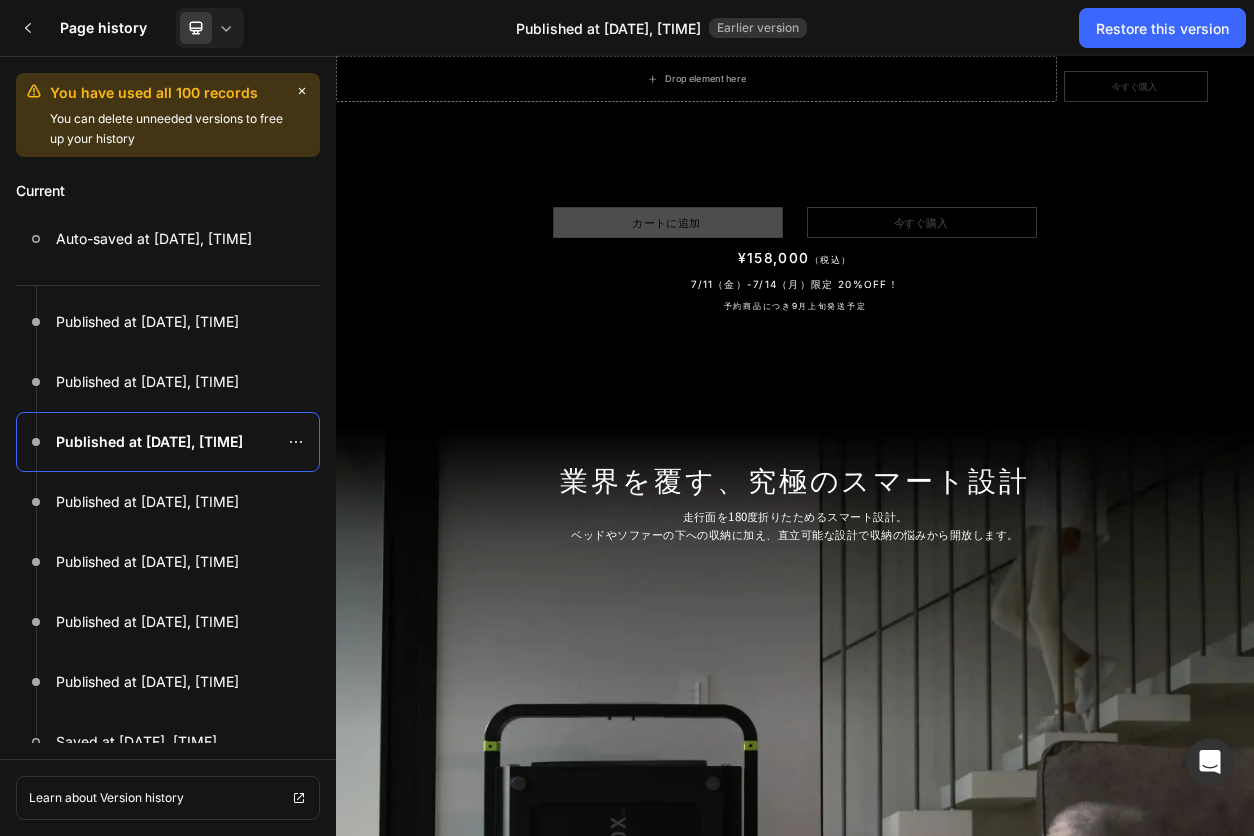 scroll, scrollTop: 0, scrollLeft: 0, axis: both 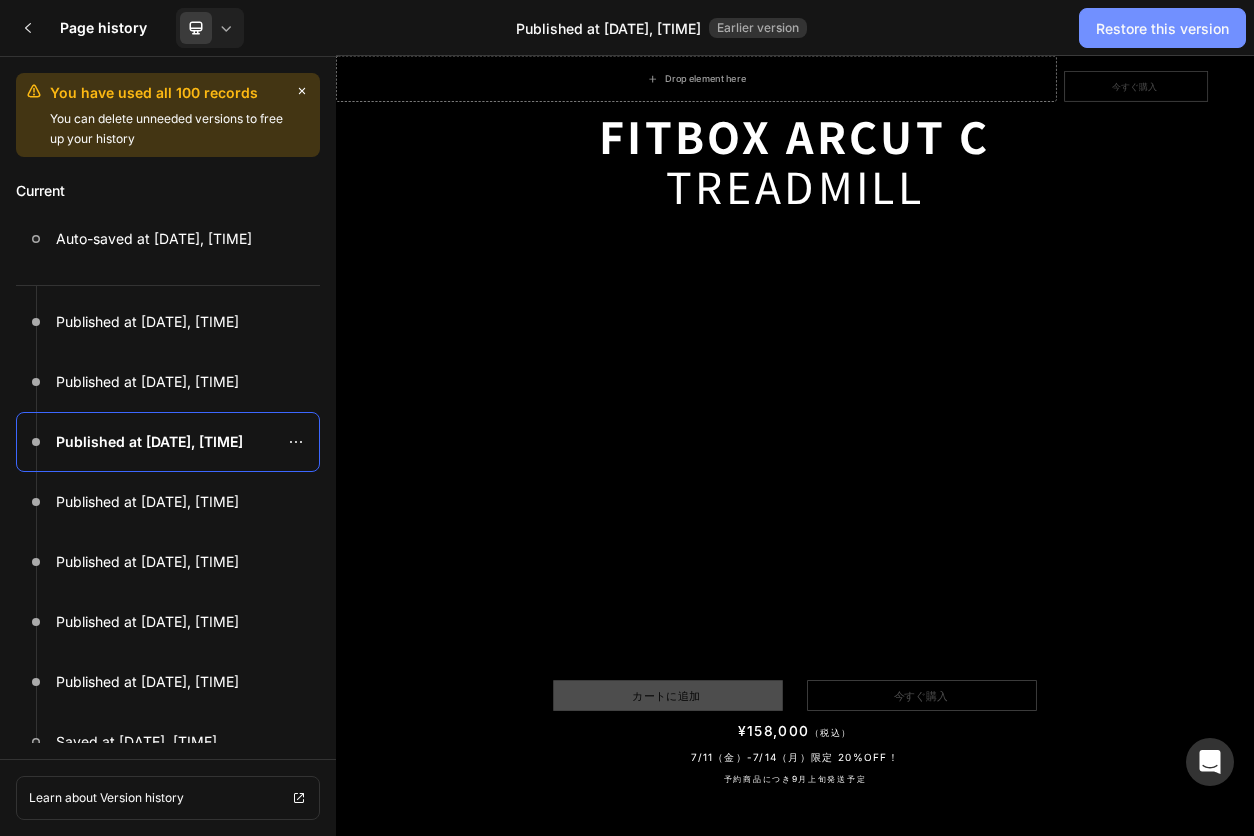 click on "Restore this version" at bounding box center (1162, 28) 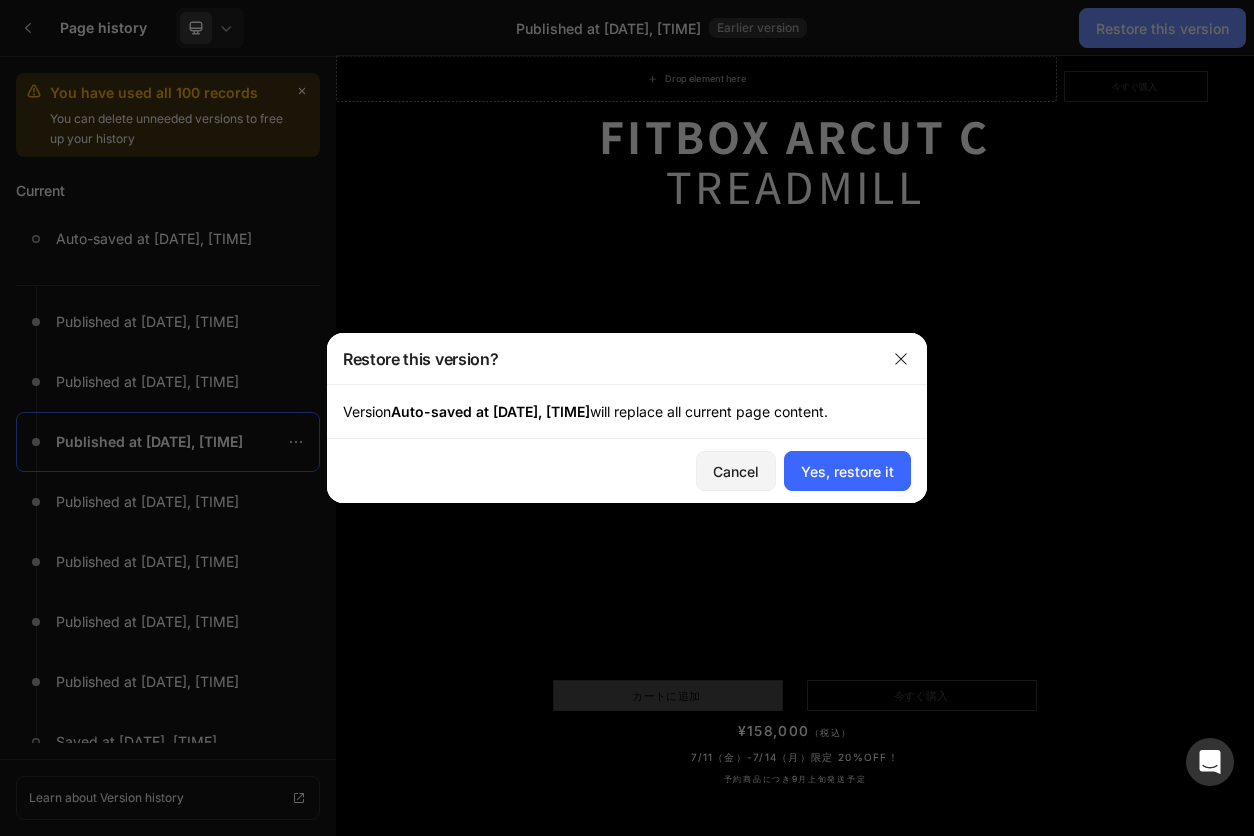 type 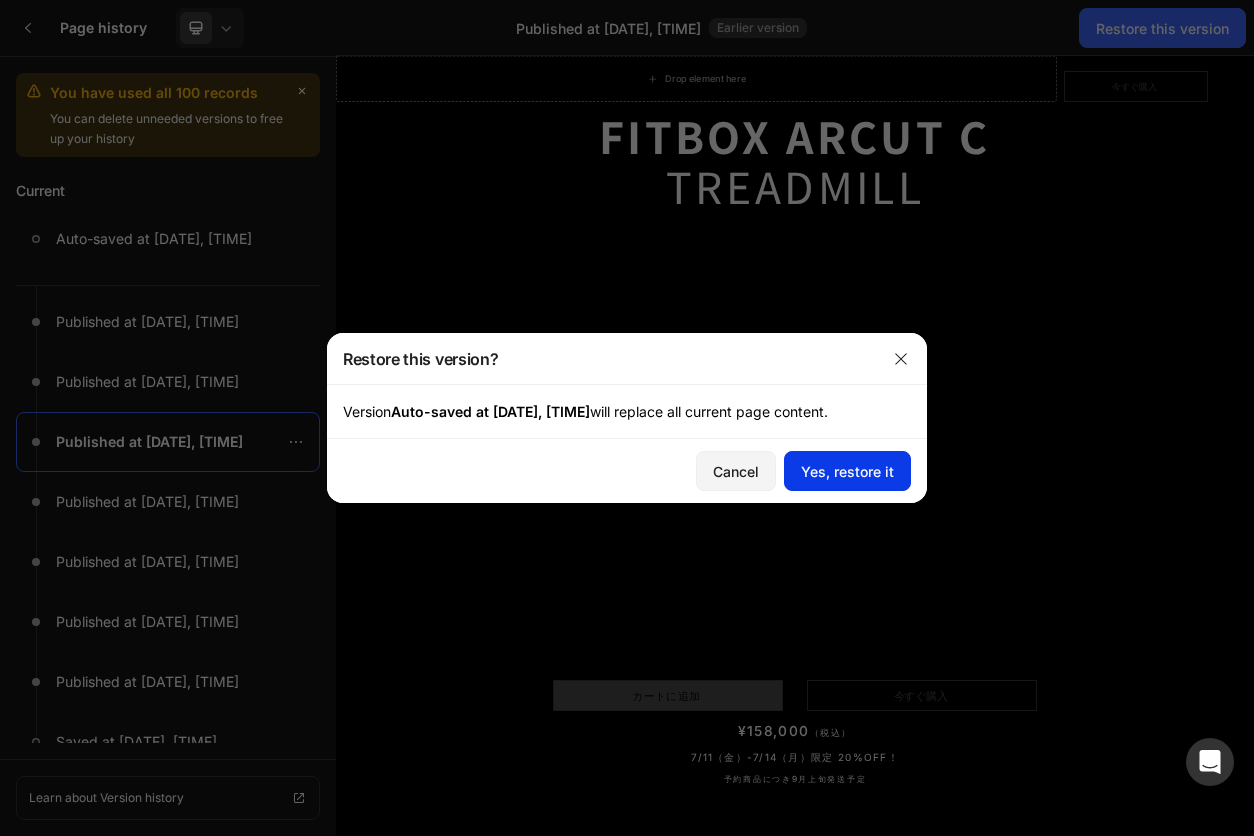 click on "Yes, restore it" at bounding box center [847, 471] 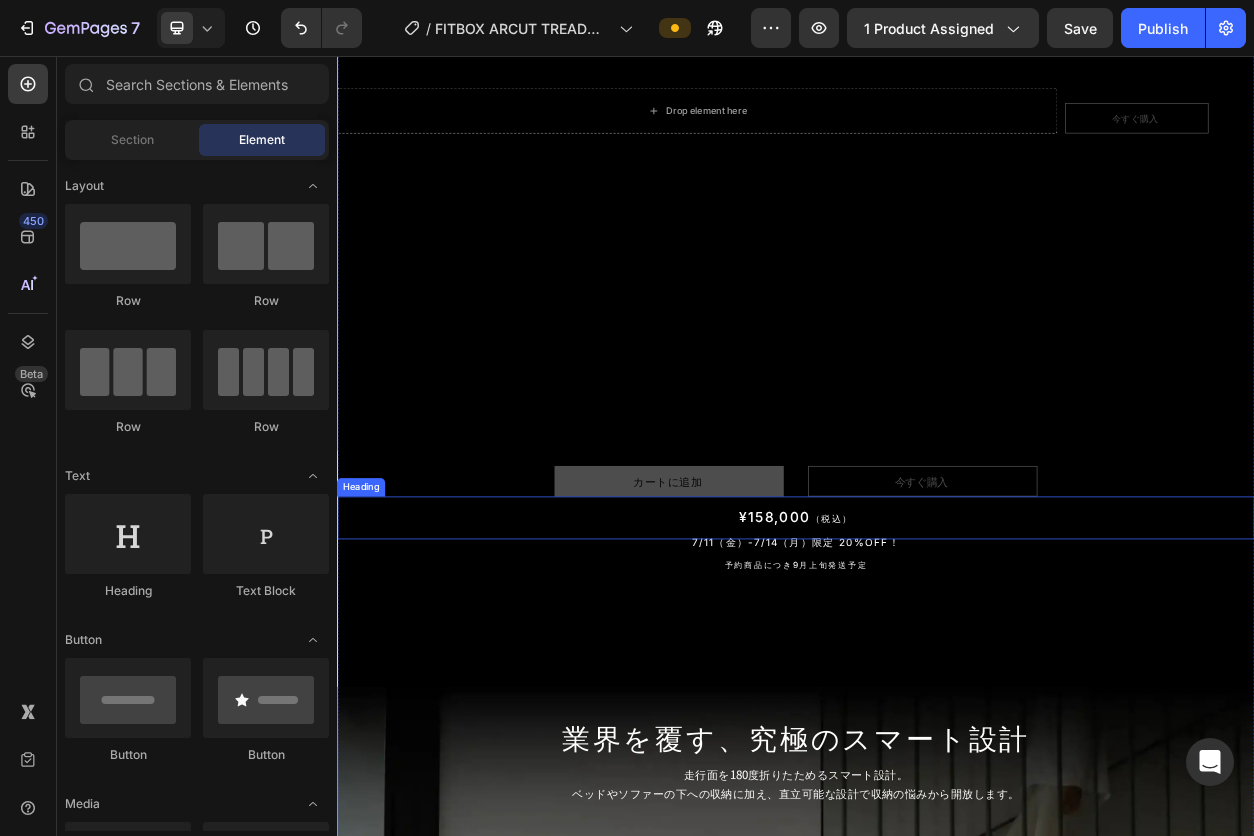 scroll, scrollTop: 334, scrollLeft: 0, axis: vertical 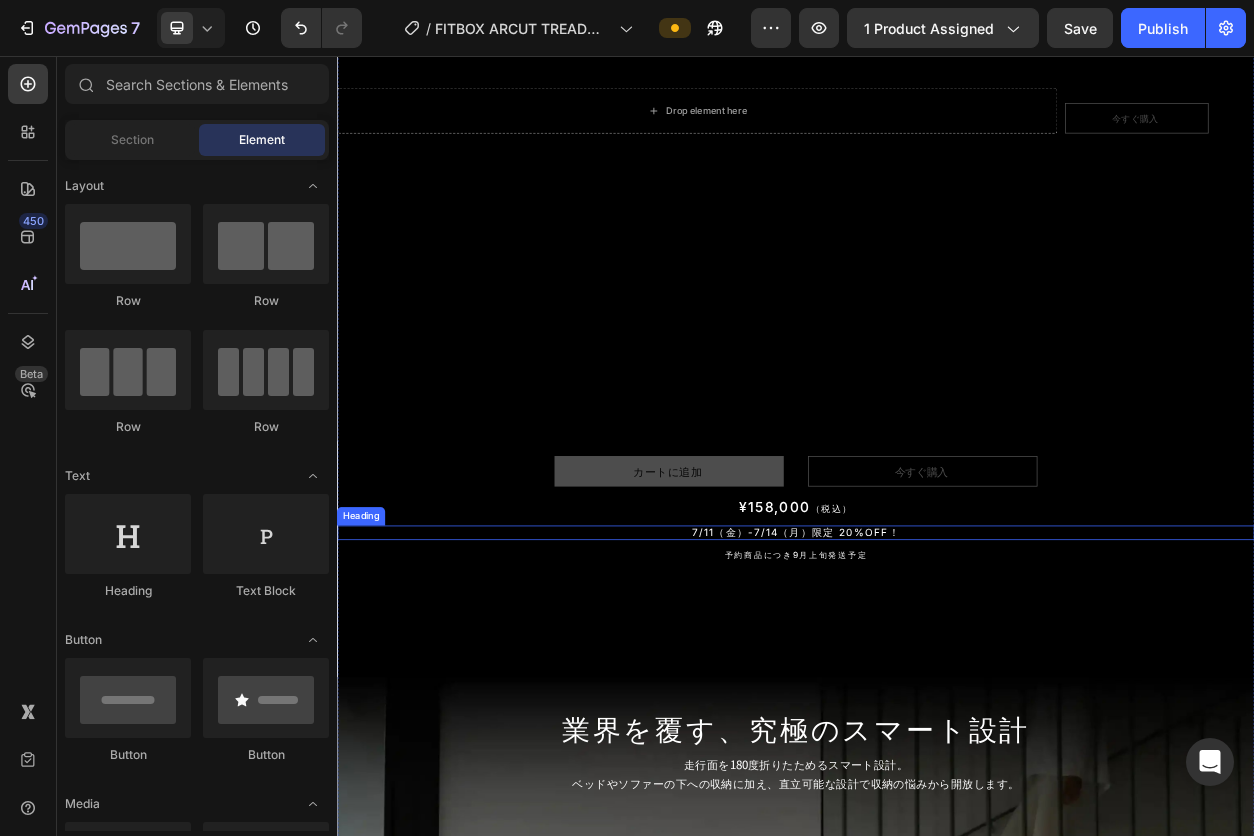 click on "7/11（金）-7/14（月）限定 20%OFF！" at bounding box center [937, 679] 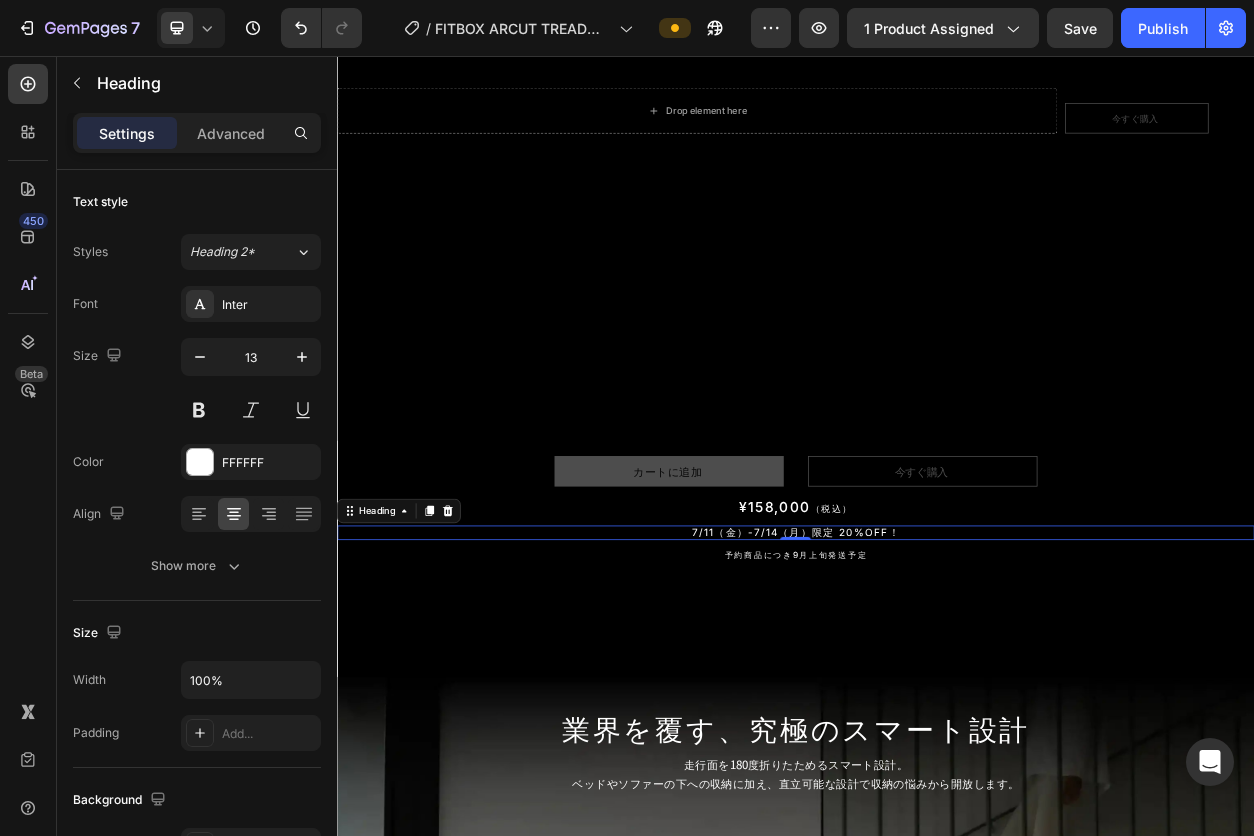 click on "7/11（金）-7/14（月）限定 20%OFF！" at bounding box center [937, 679] 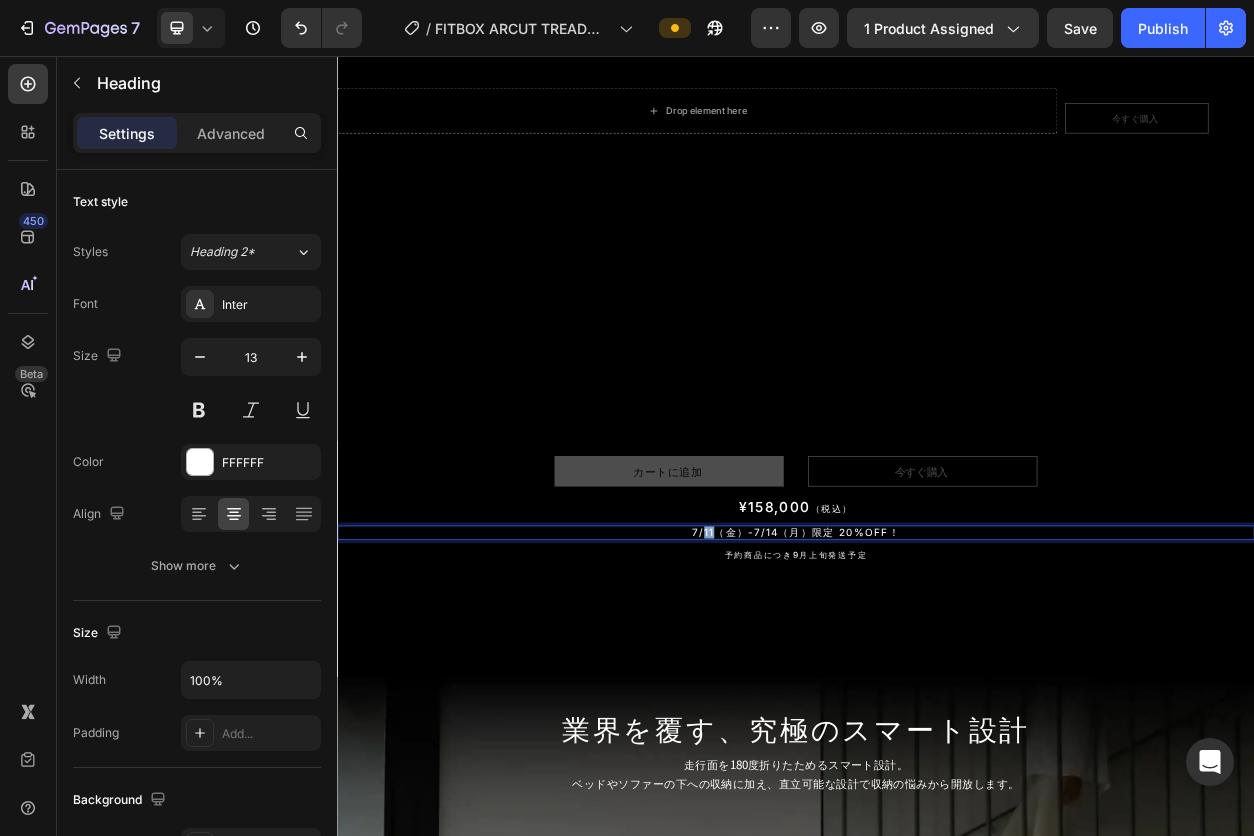 click on "7/11（金）-7/14（月）限定 20%OFF！" at bounding box center (937, 679) 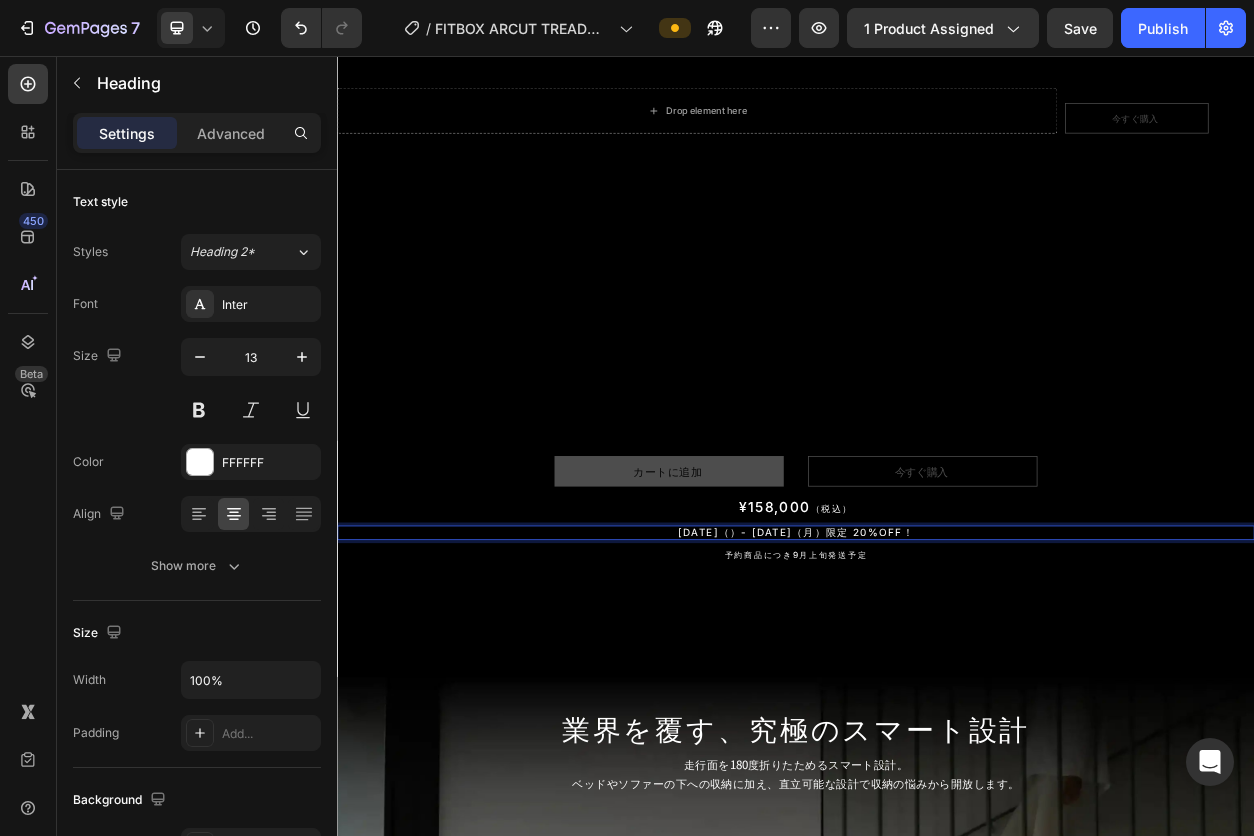 type 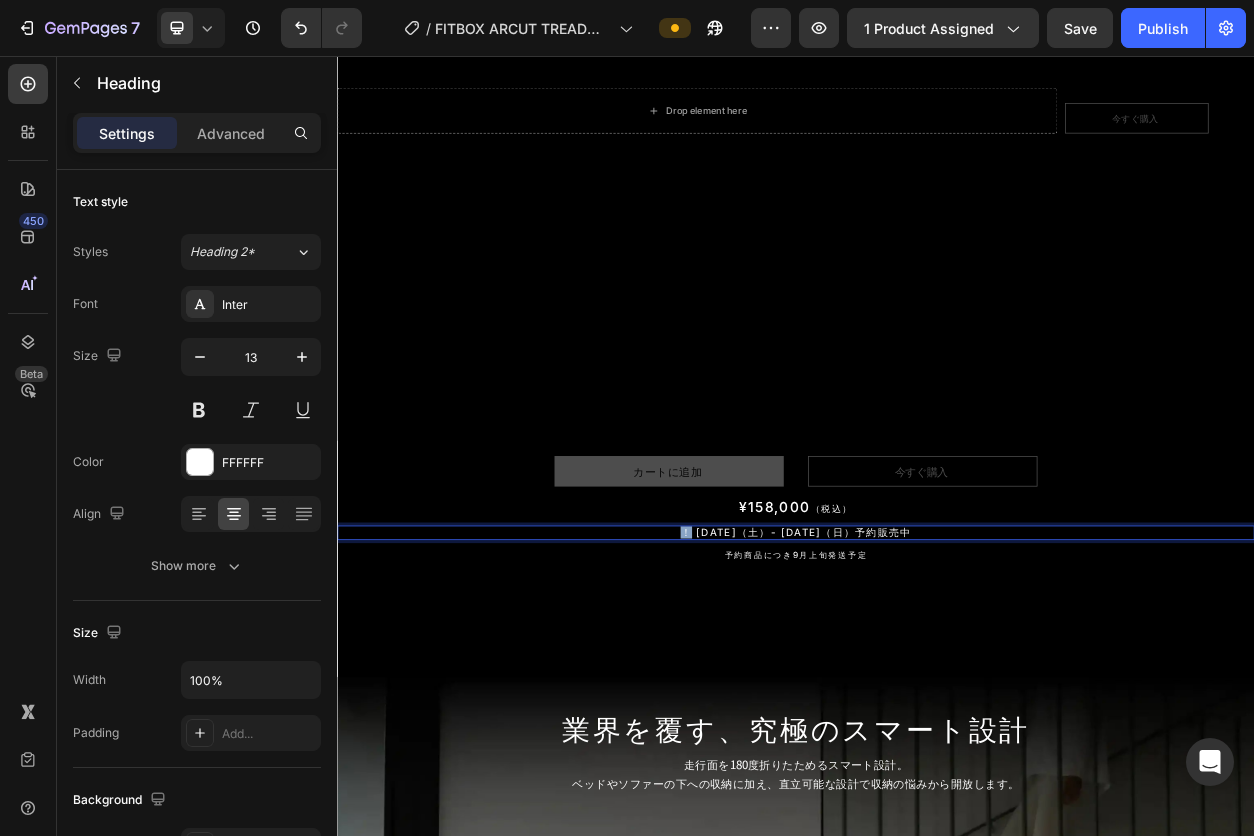 copy on "！" 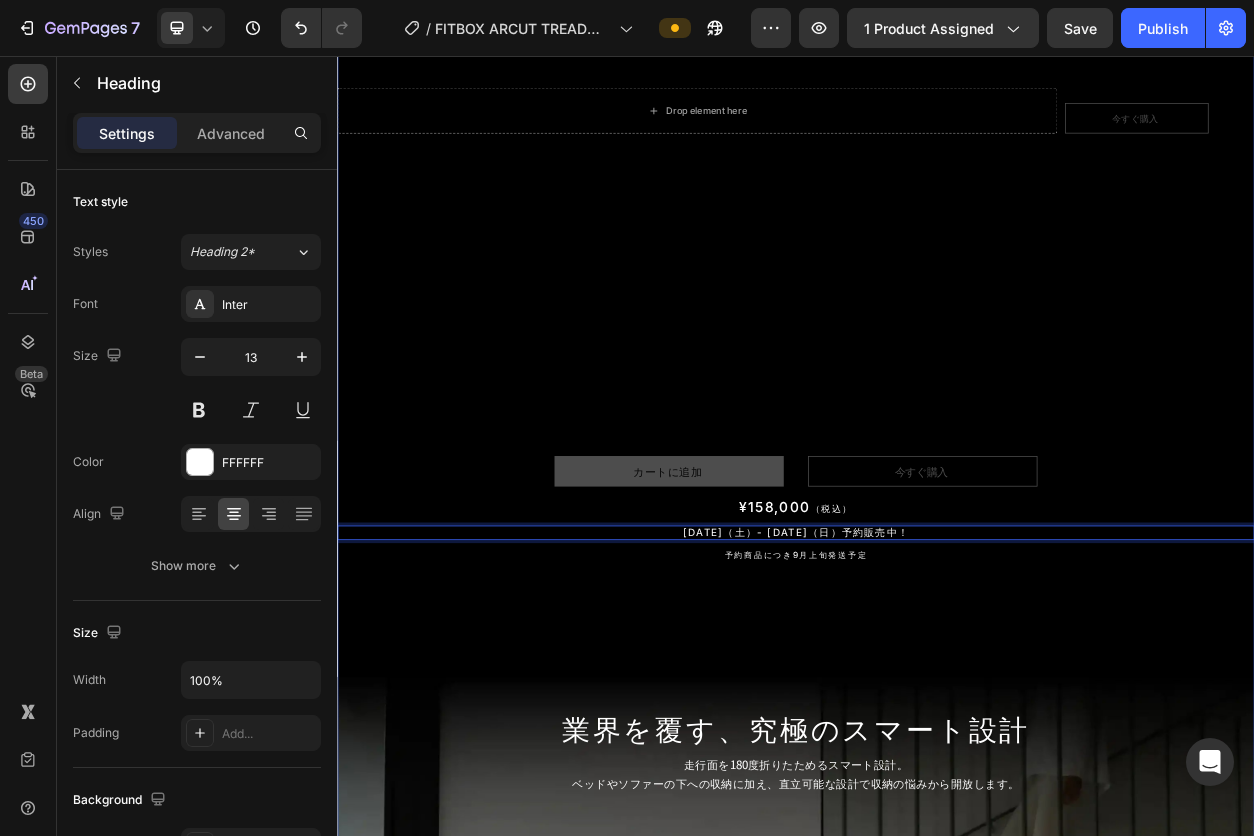 click on "FITBOX ARCUT C TREADMILL Heading FITBOX ARCUT C TREADMILL Heading Hero Banner カートに追加 Add to Cart 今すぐ購入 Add to Cart Product ¥158,000 （税込） Heading 8/2（土）-8/3（日）予約販売中！ Heading   0 予約商品につき9月上旬発送予定 Heading Row
Drop element here 今すぐ購入 Add to Cart Product Row 業界を覆す、究極のスマート設計 Heading Row 業界を覆す、究極のスマート設計 Heading 業界を覆す、 究極のスマート設計 Heading 走行面を180度折りたためるスマート設計。  ベッドやソファーの下への収納に加え、直立可能な設計で収納の悩みから開放します。 Text Block Row Hero Banner Row
Drop element here Hero Banner モードレス。 だから迷わない。 Heading モードレス。だから迷わない。 Heading Text Block Text Block Row Row デジタルスピードメーターを搭載 Heading Text Block Row Hero Banner デジタル Heading" at bounding box center (937, 4634) 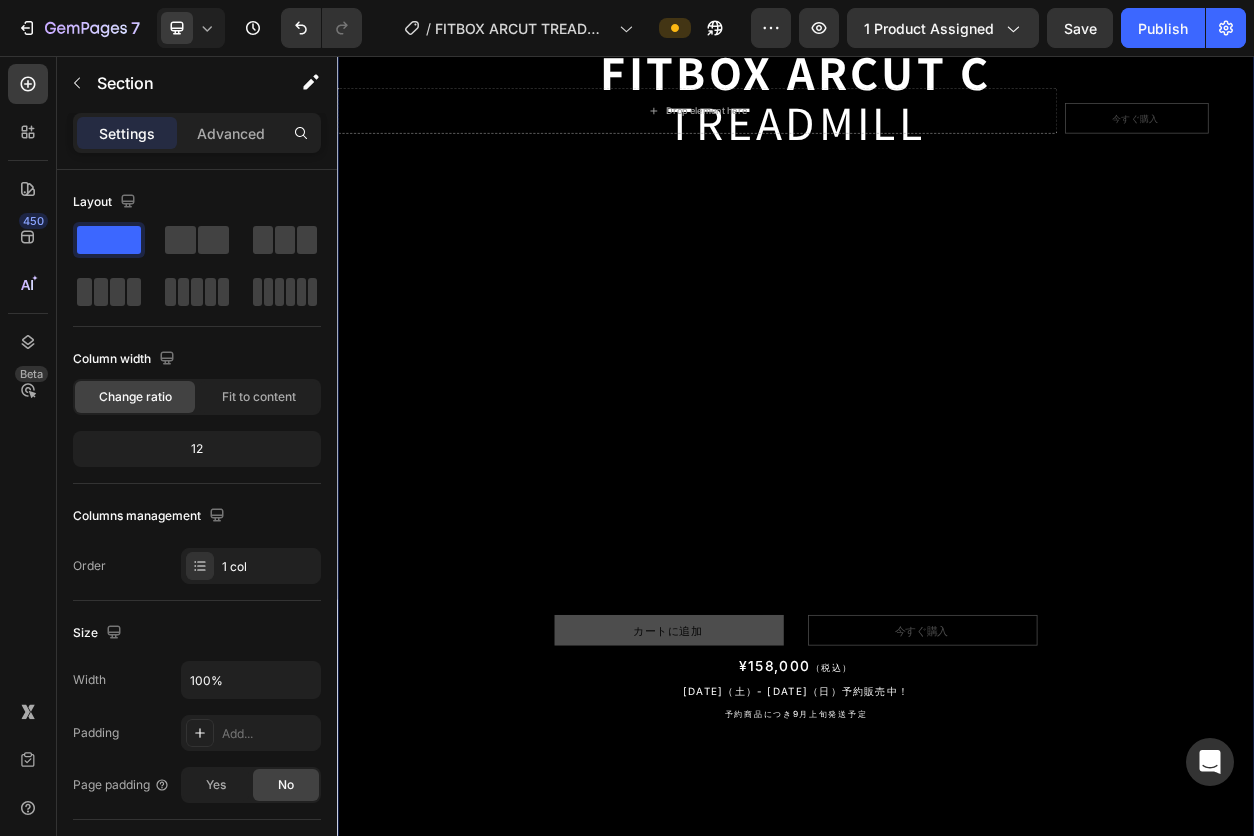scroll, scrollTop: 0, scrollLeft: 0, axis: both 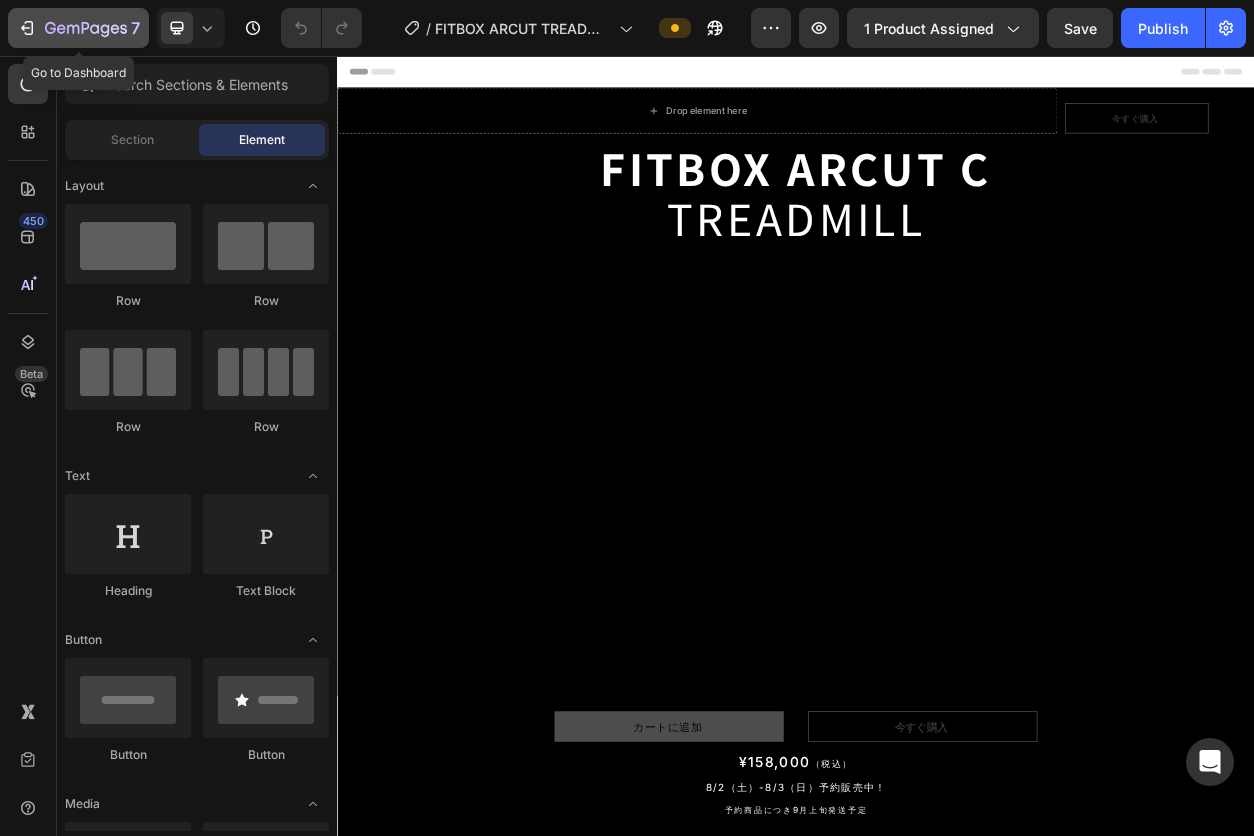 click 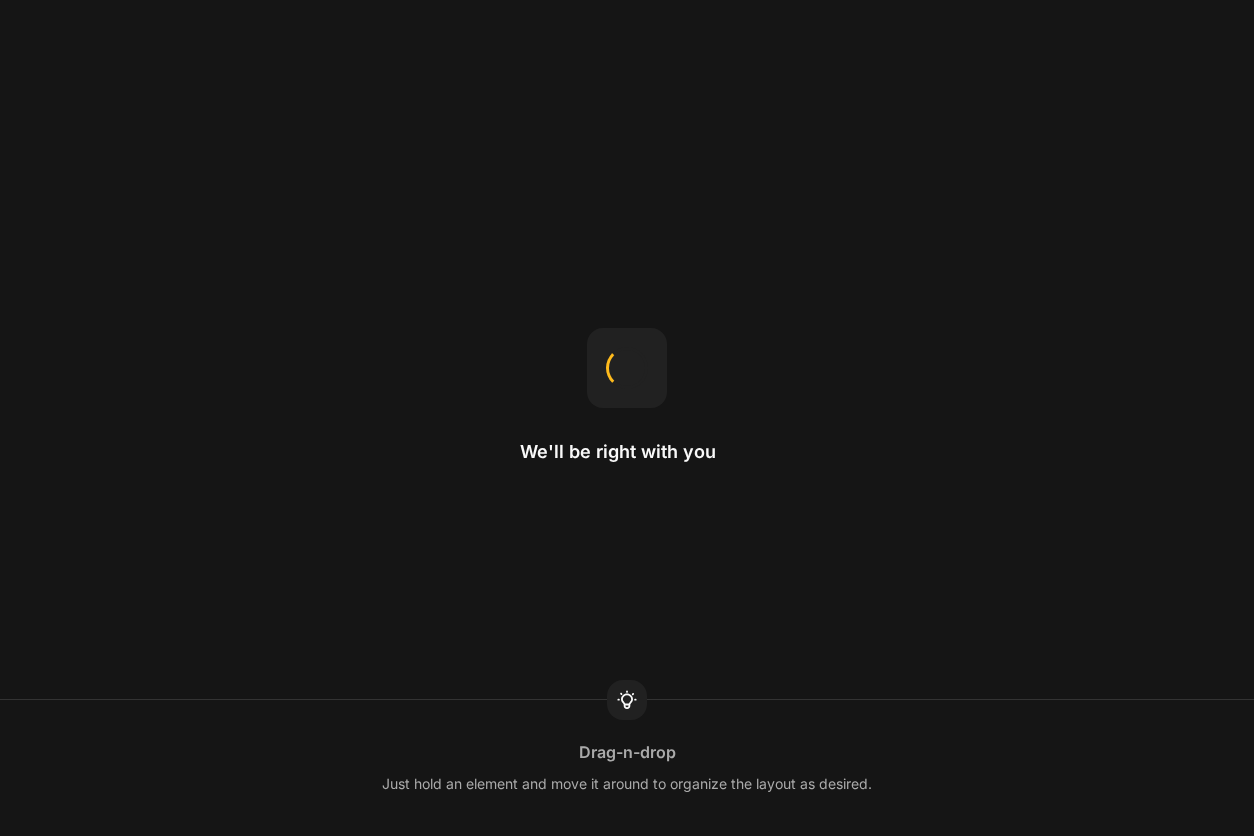 scroll, scrollTop: 0, scrollLeft: 0, axis: both 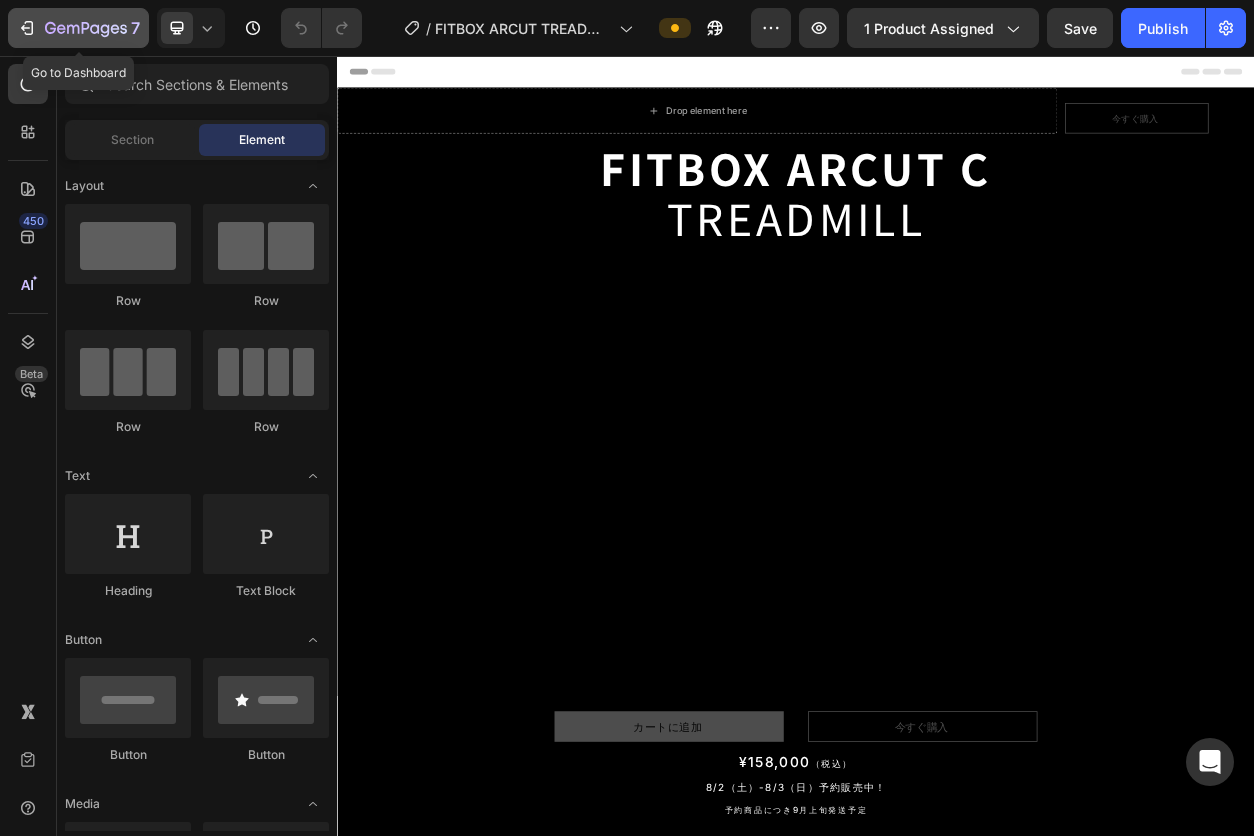click 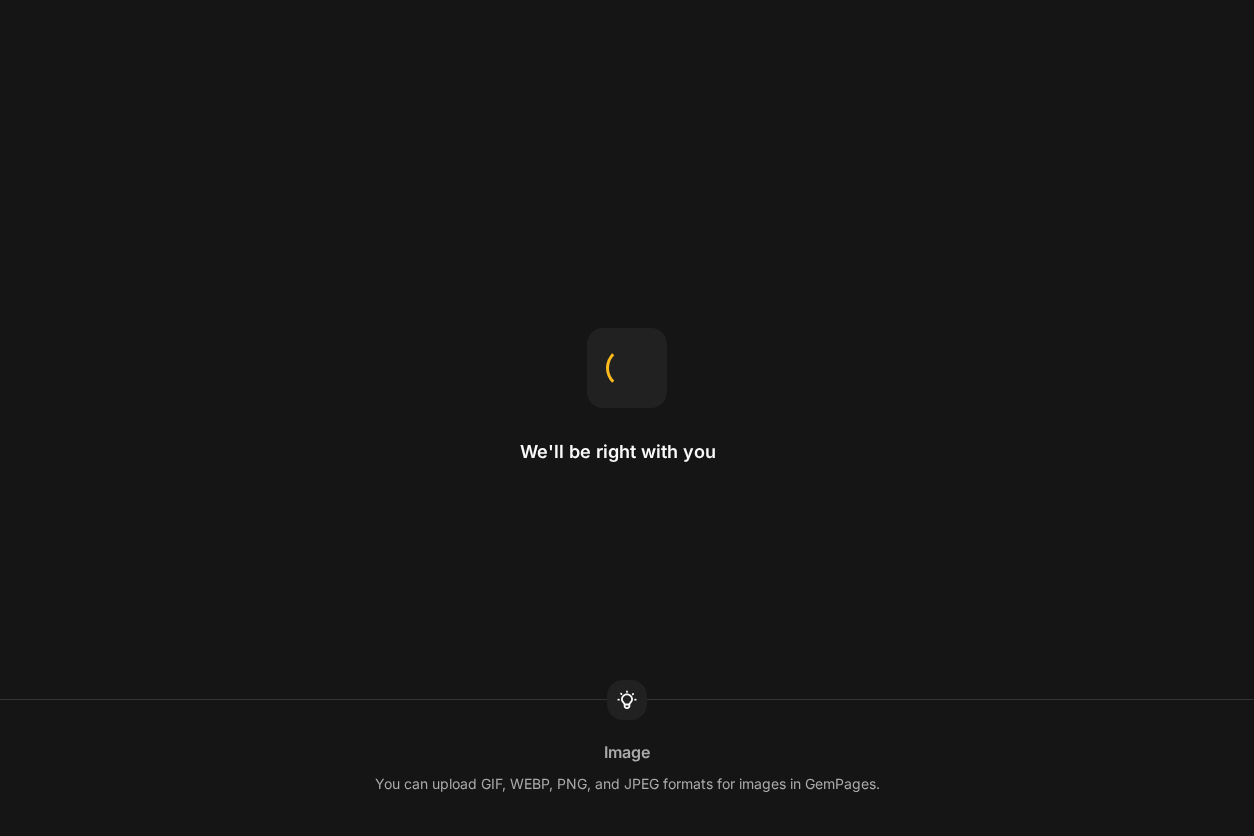 scroll, scrollTop: 0, scrollLeft: 0, axis: both 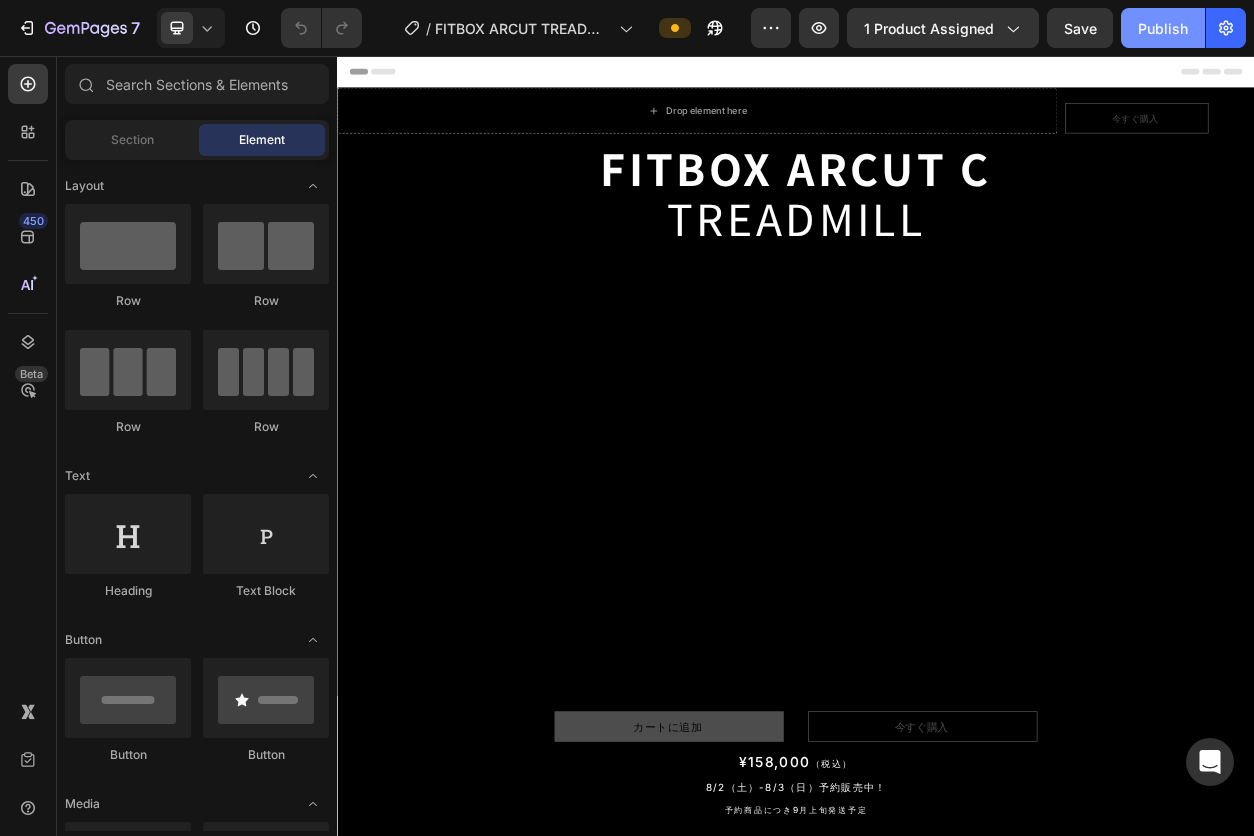 click on "Publish" at bounding box center (1163, 28) 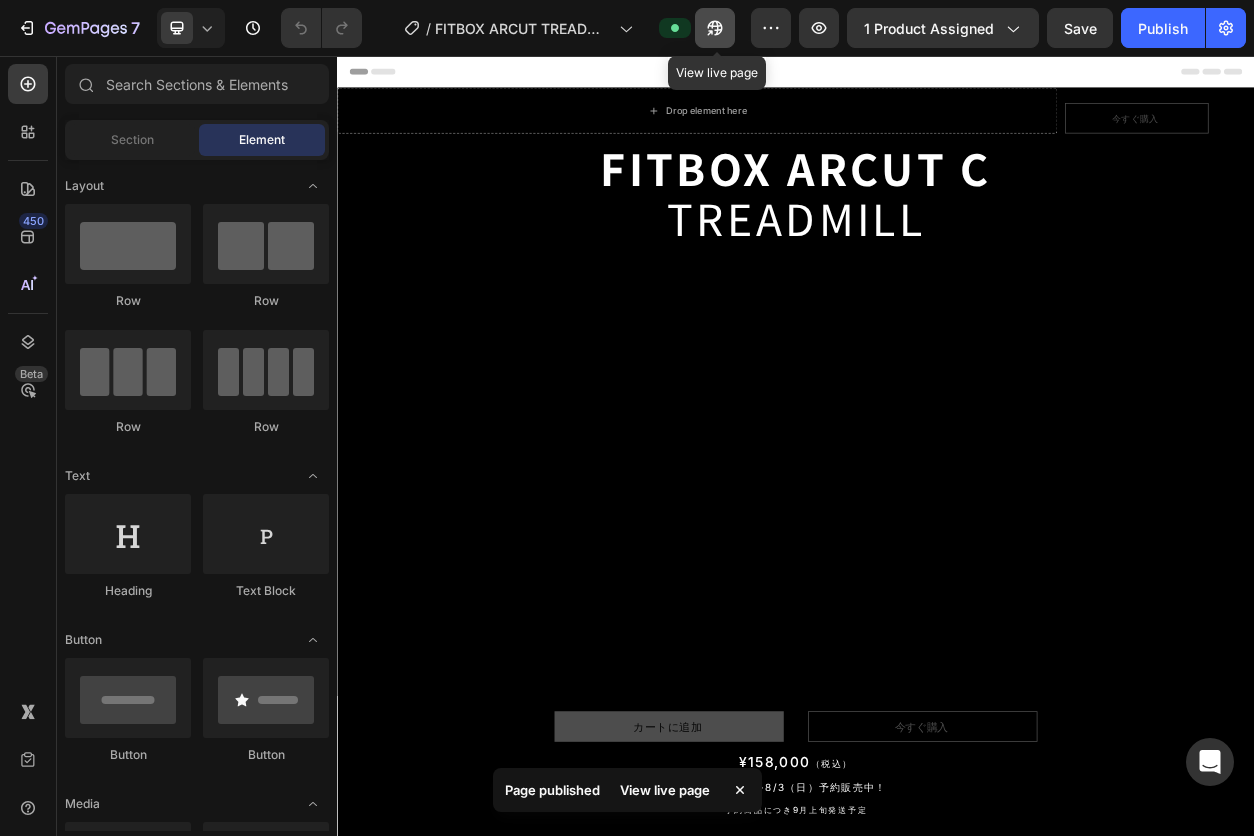 click 